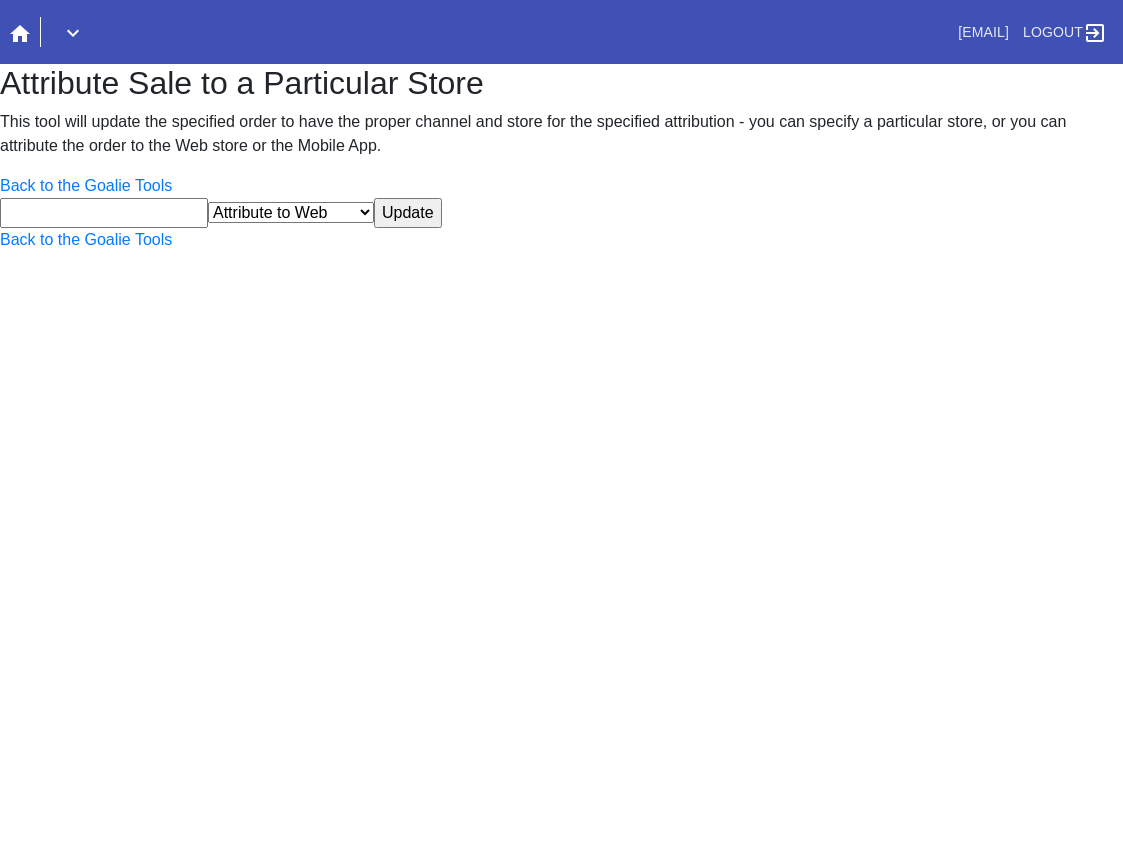 scroll, scrollTop: 0, scrollLeft: 0, axis: both 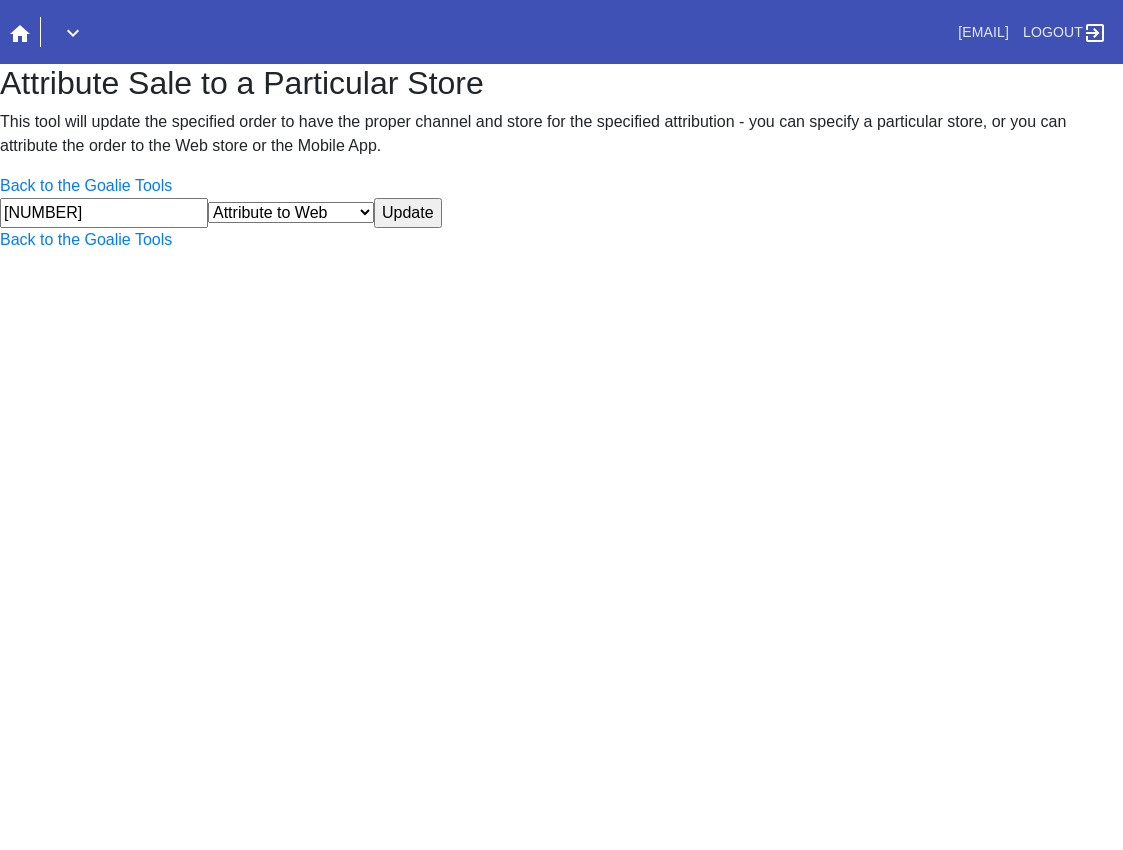type on "[NUMBER]" 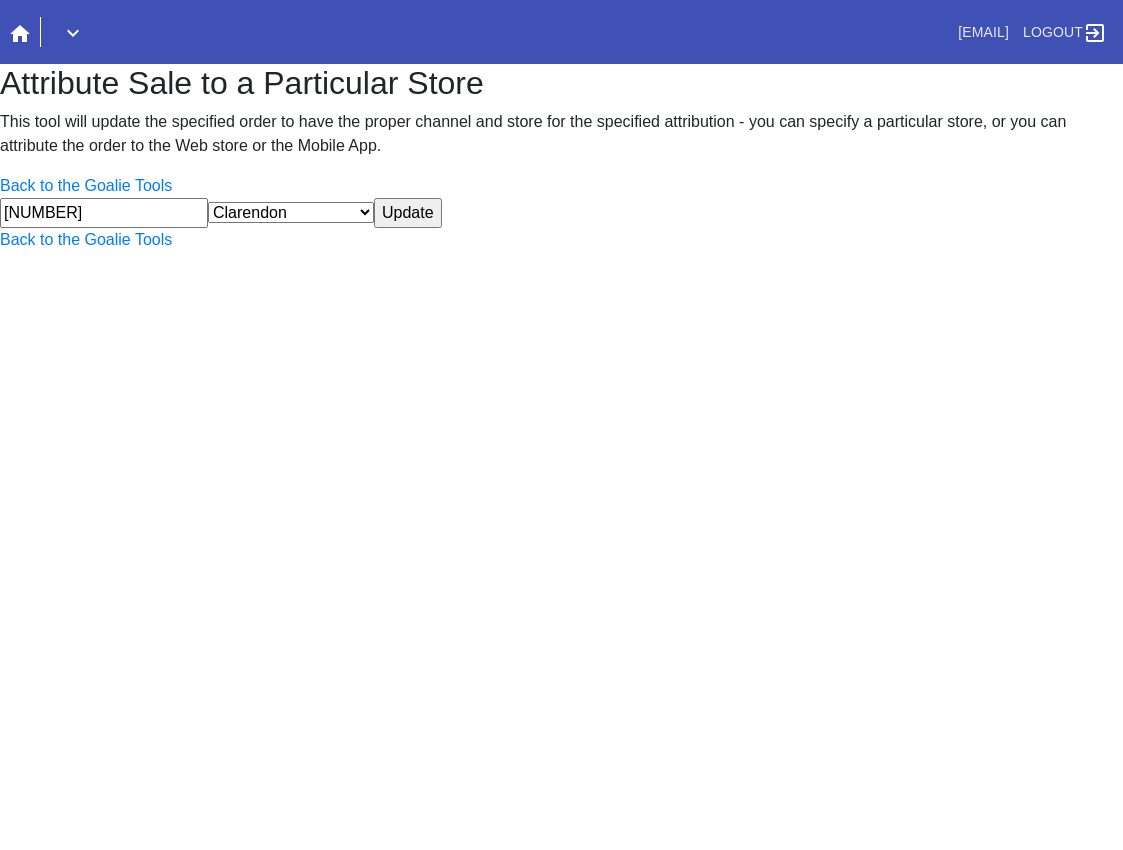click on "Update" at bounding box center (408, 213) 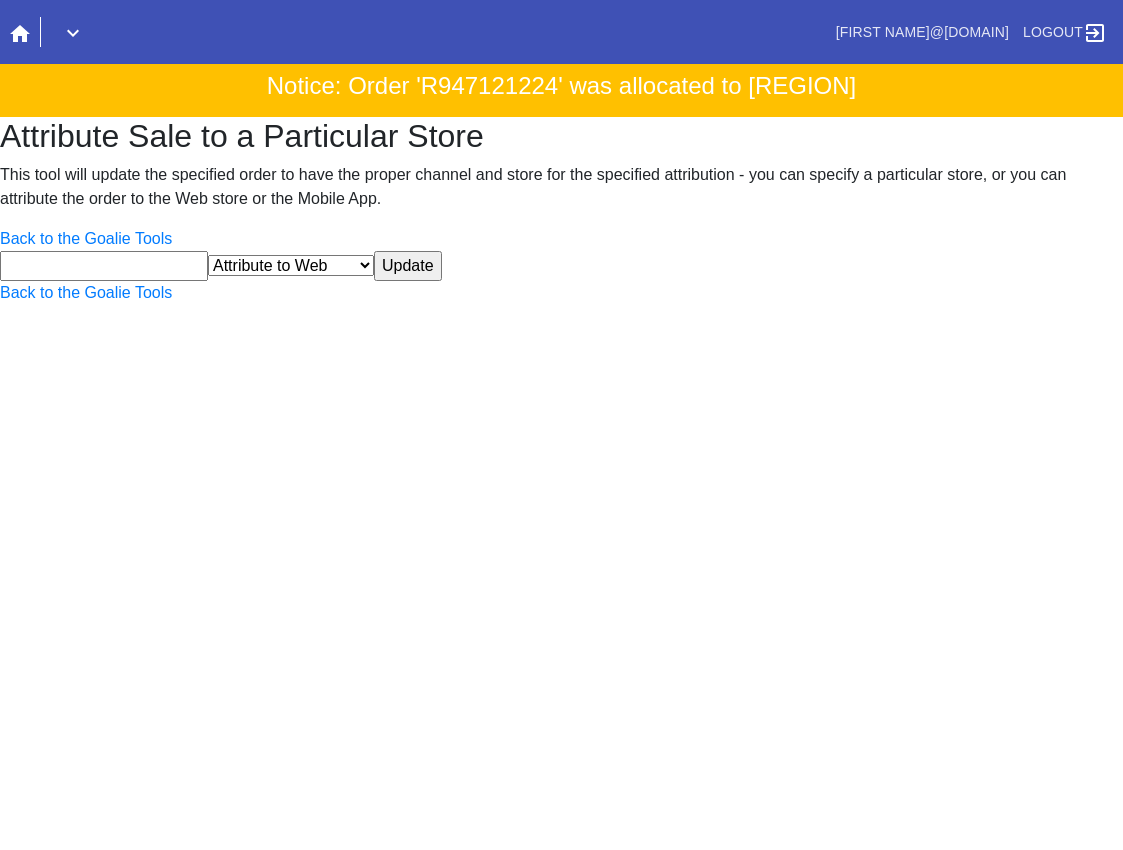 scroll, scrollTop: 0, scrollLeft: 0, axis: both 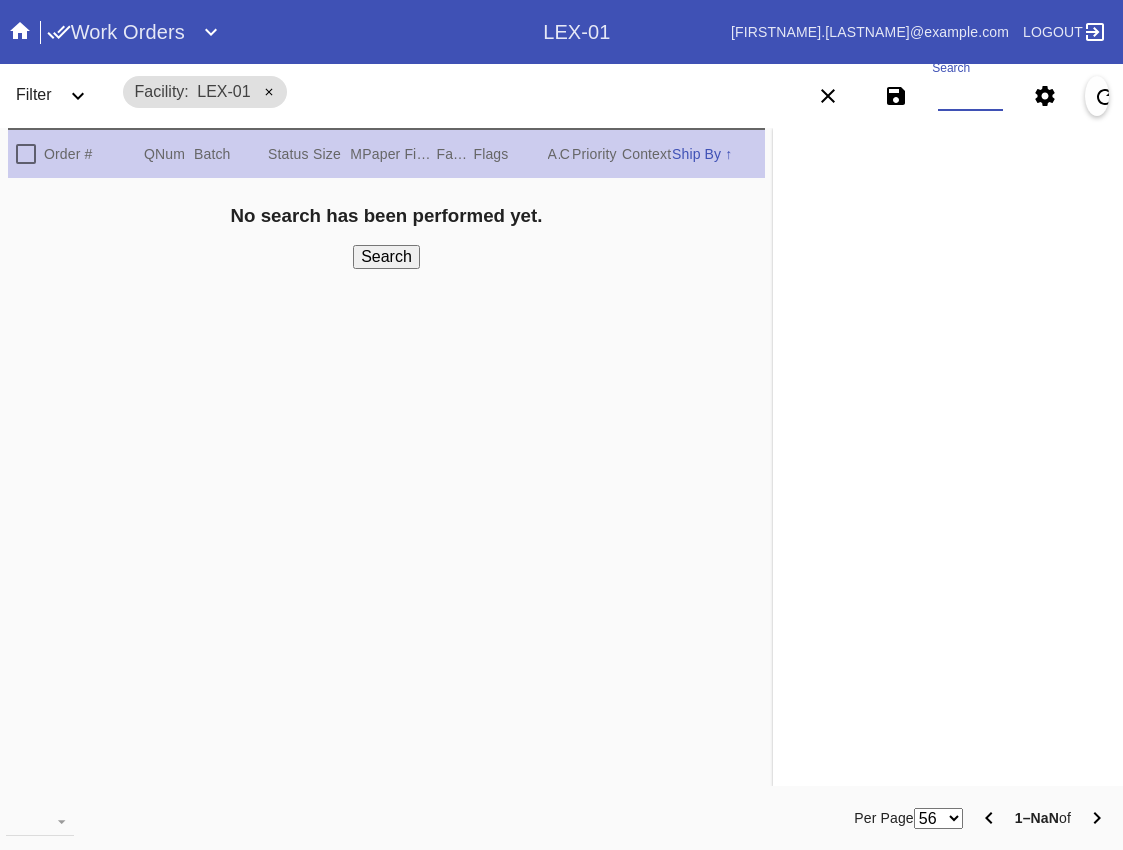 click on "Search" at bounding box center (970, 96) 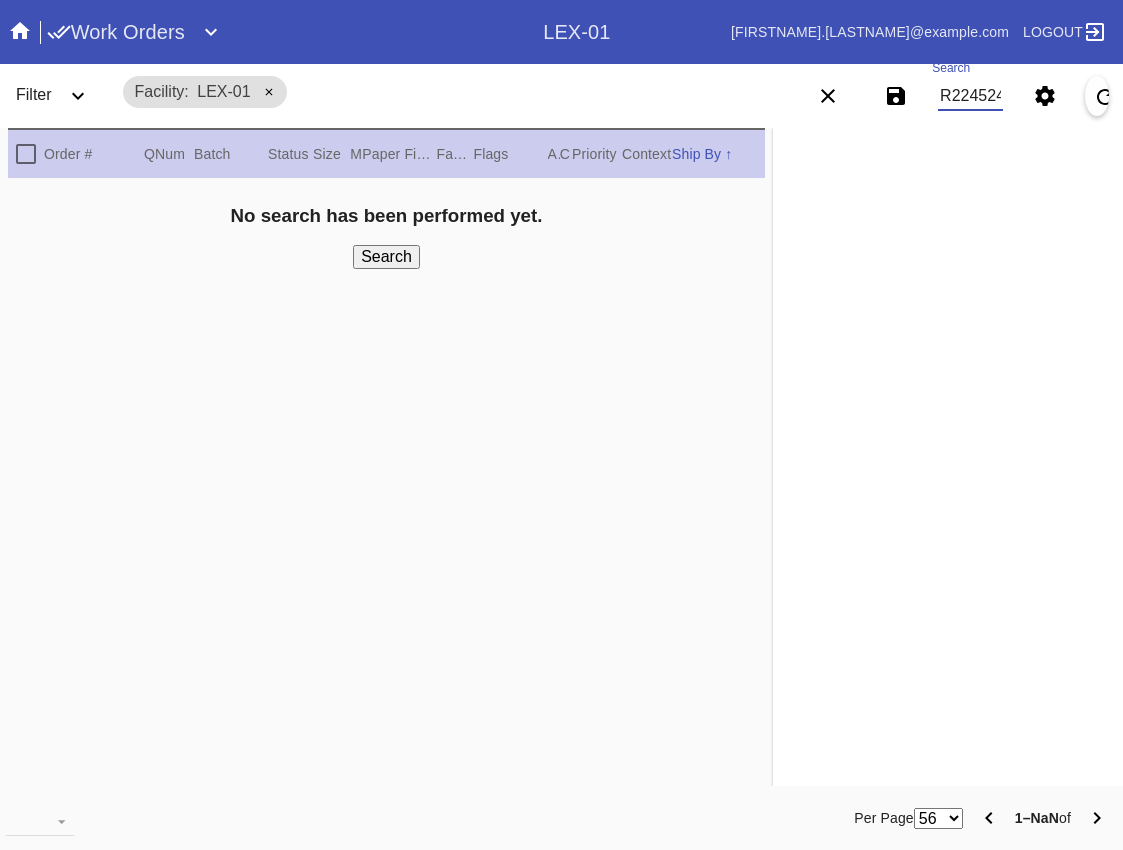 scroll, scrollTop: 0, scrollLeft: 30, axis: horizontal 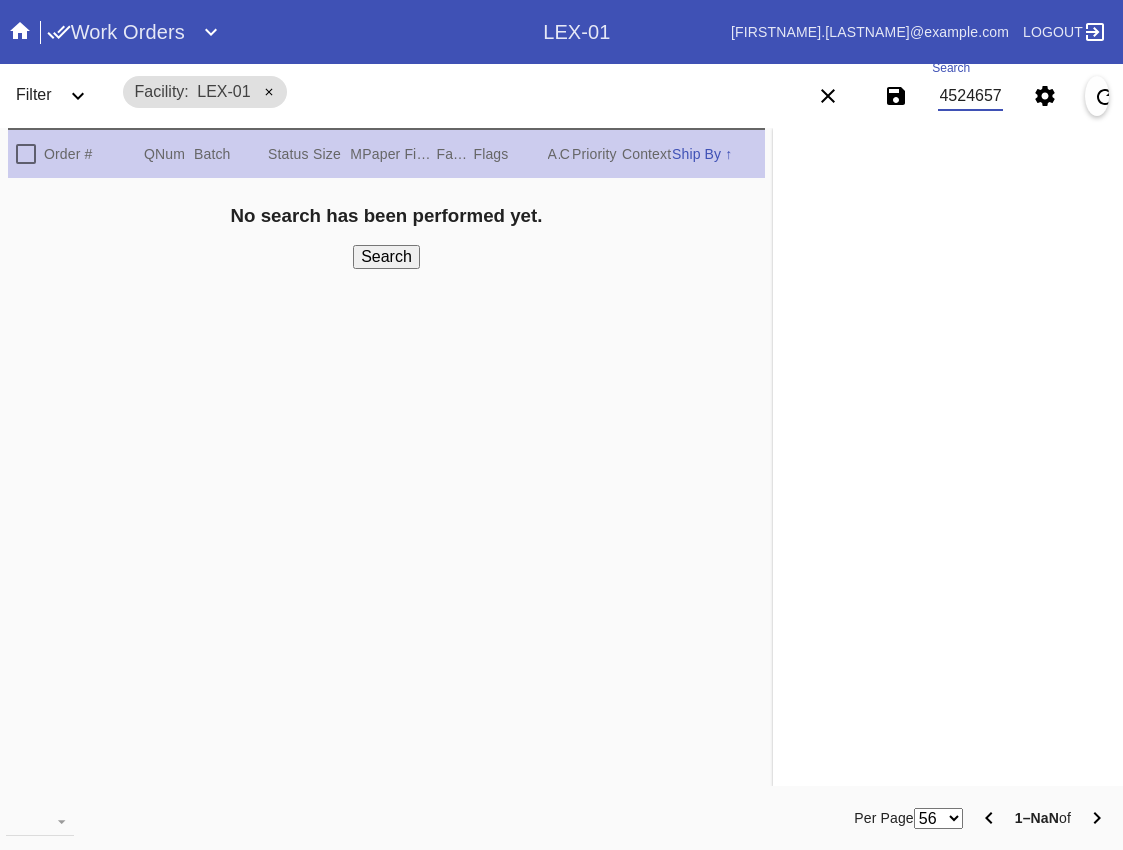 type on "R224524657" 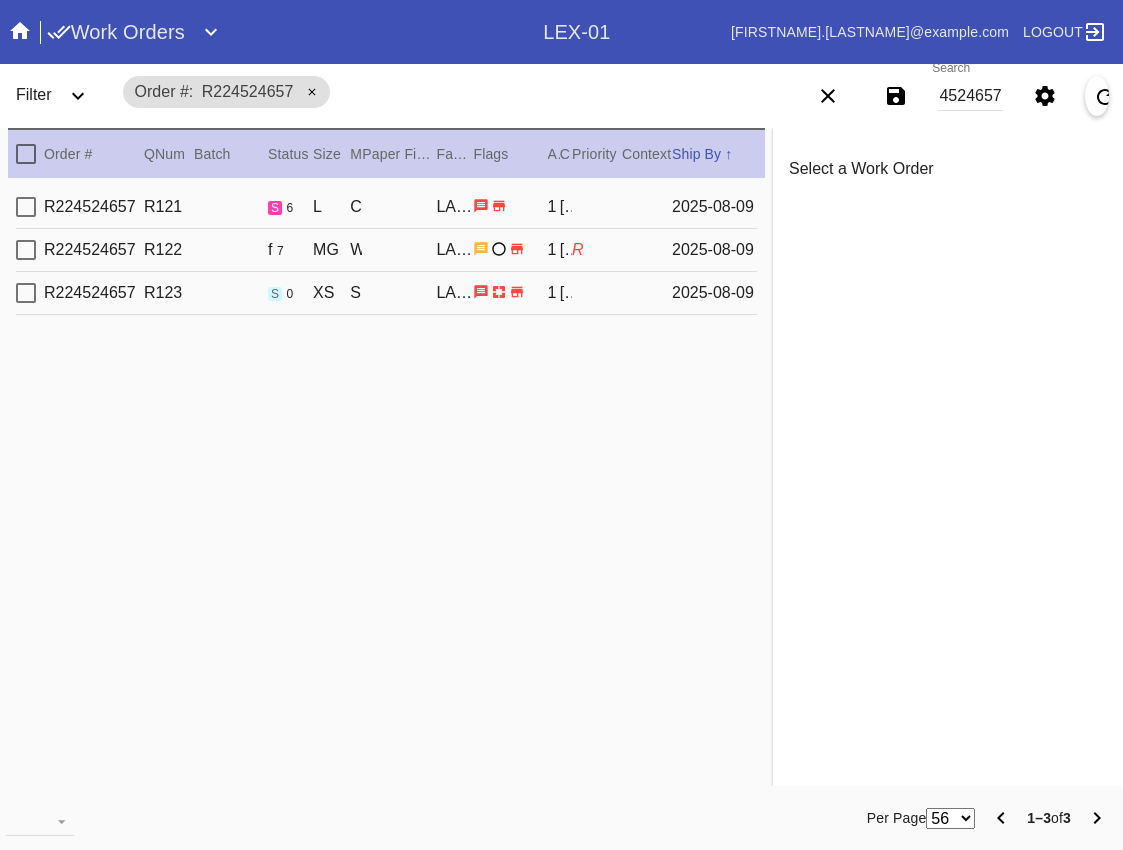 click on "R224524657" at bounding box center [94, 207] 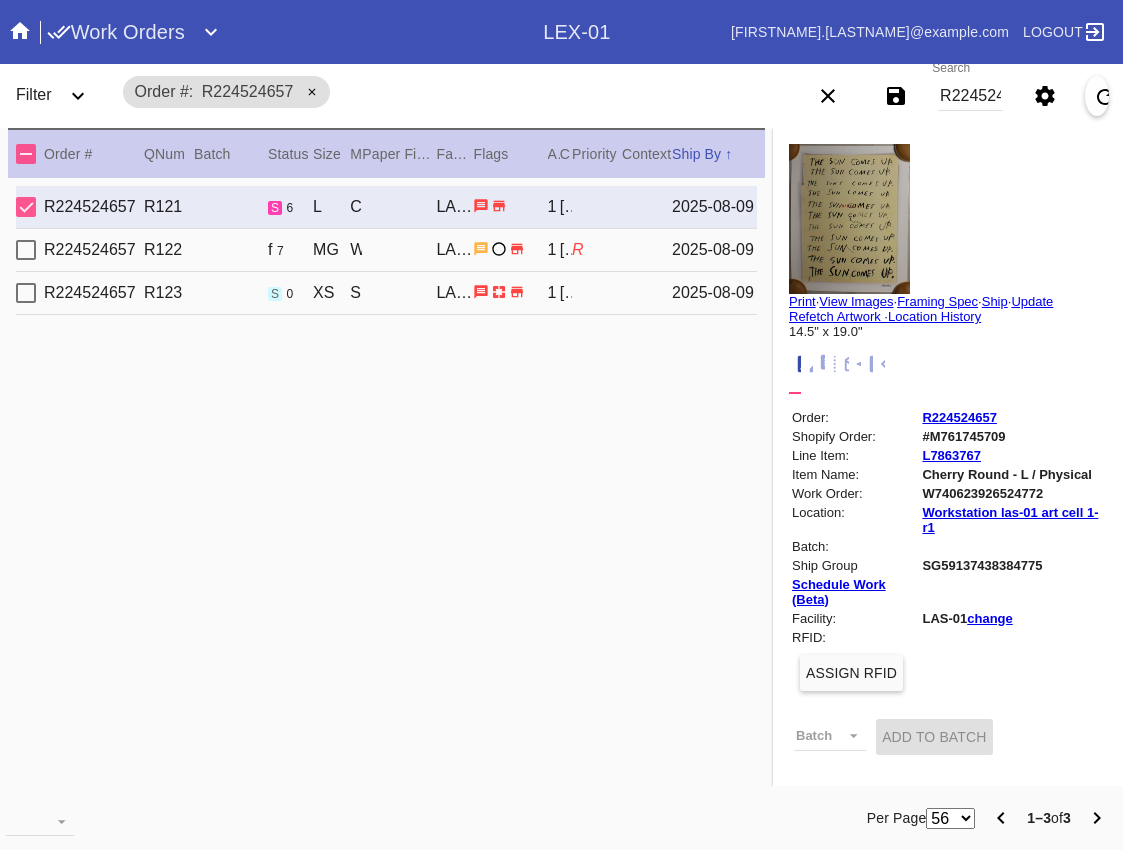 click on "R224524657 R122 f   7 MG Walnut (Wide) / No Mat LAS-01 1 [FIRST] [LAST]
R
[DATE]" at bounding box center [386, 250] 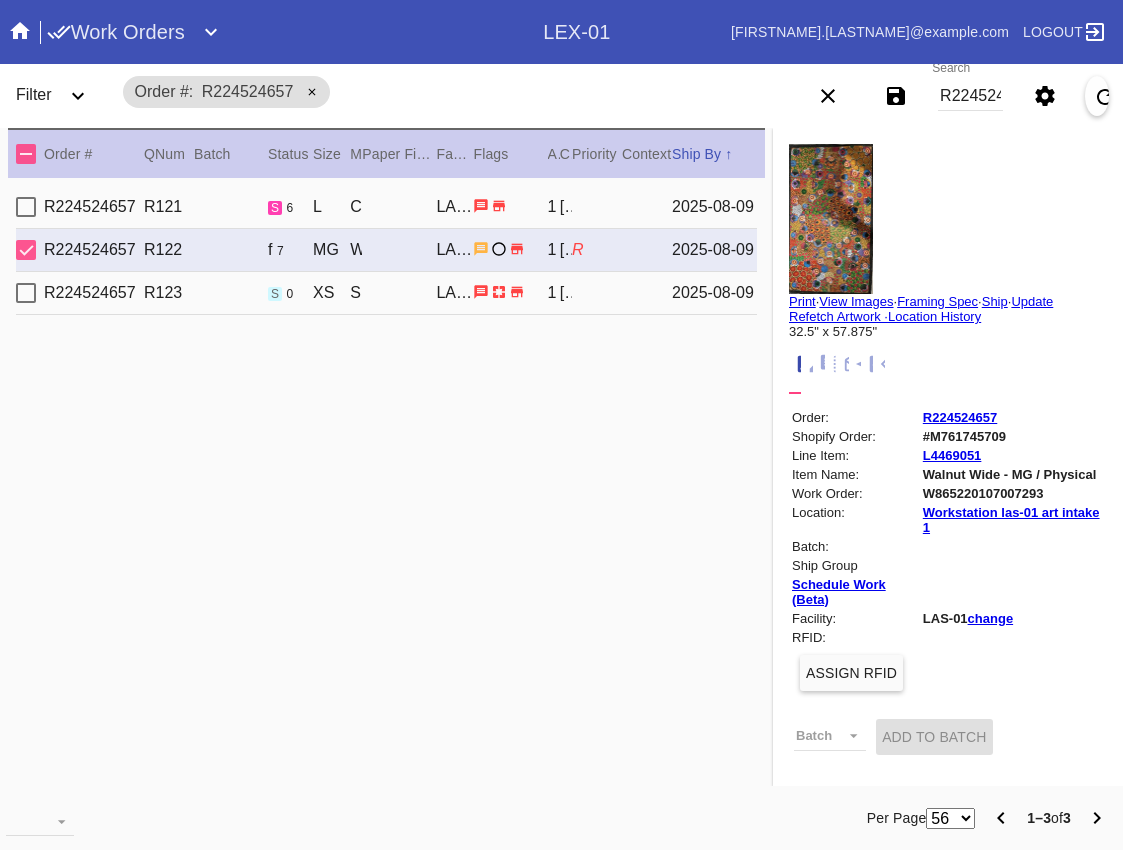 click at bounding box center [831, 219] 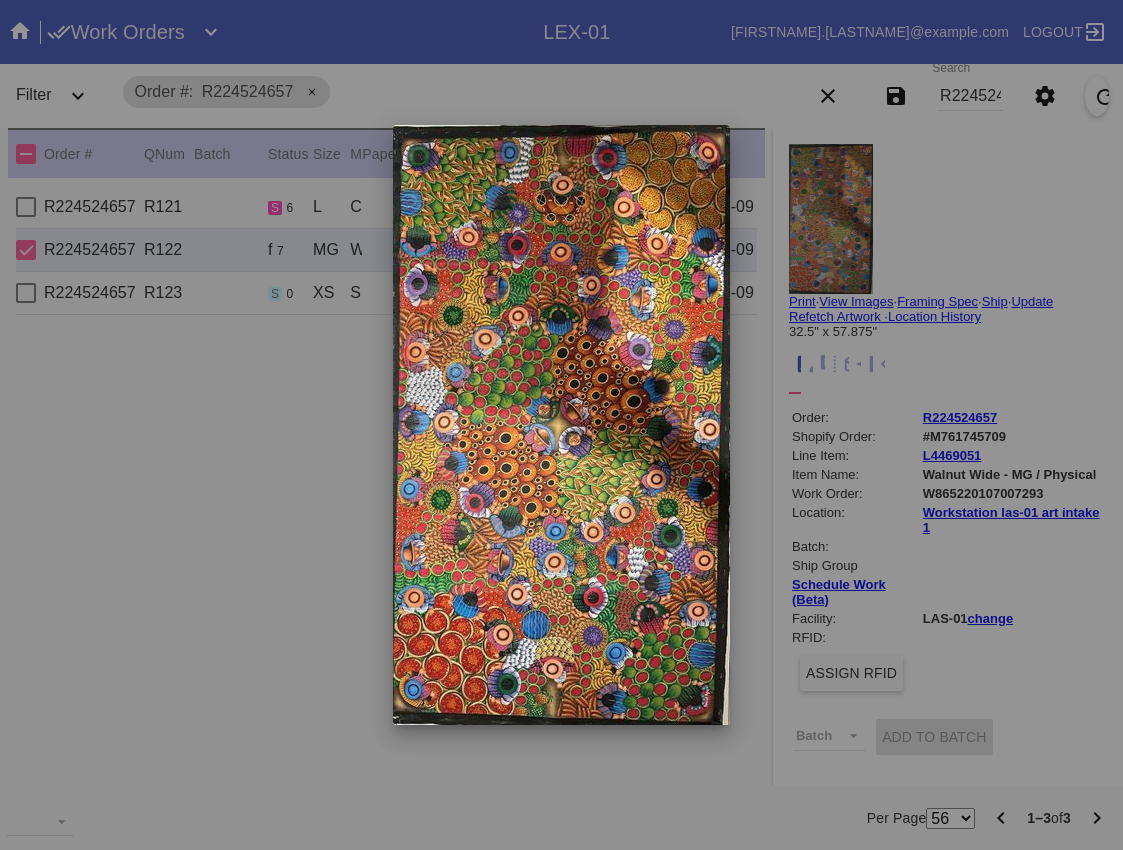 click at bounding box center [561, 425] 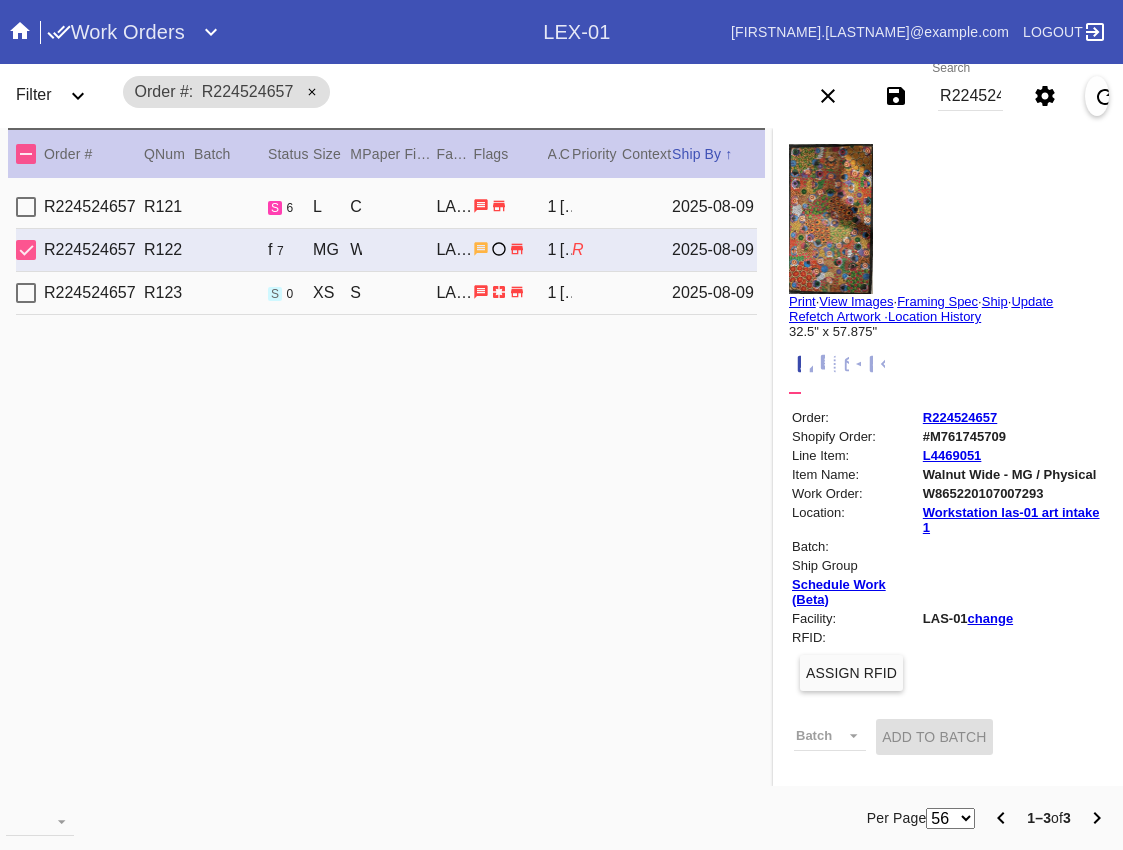 click on "R224524657 R123 s   0 XS Sonoma / White LAS-01 1 [FIRST] [LAST]
[DATE]" at bounding box center (386, 293) 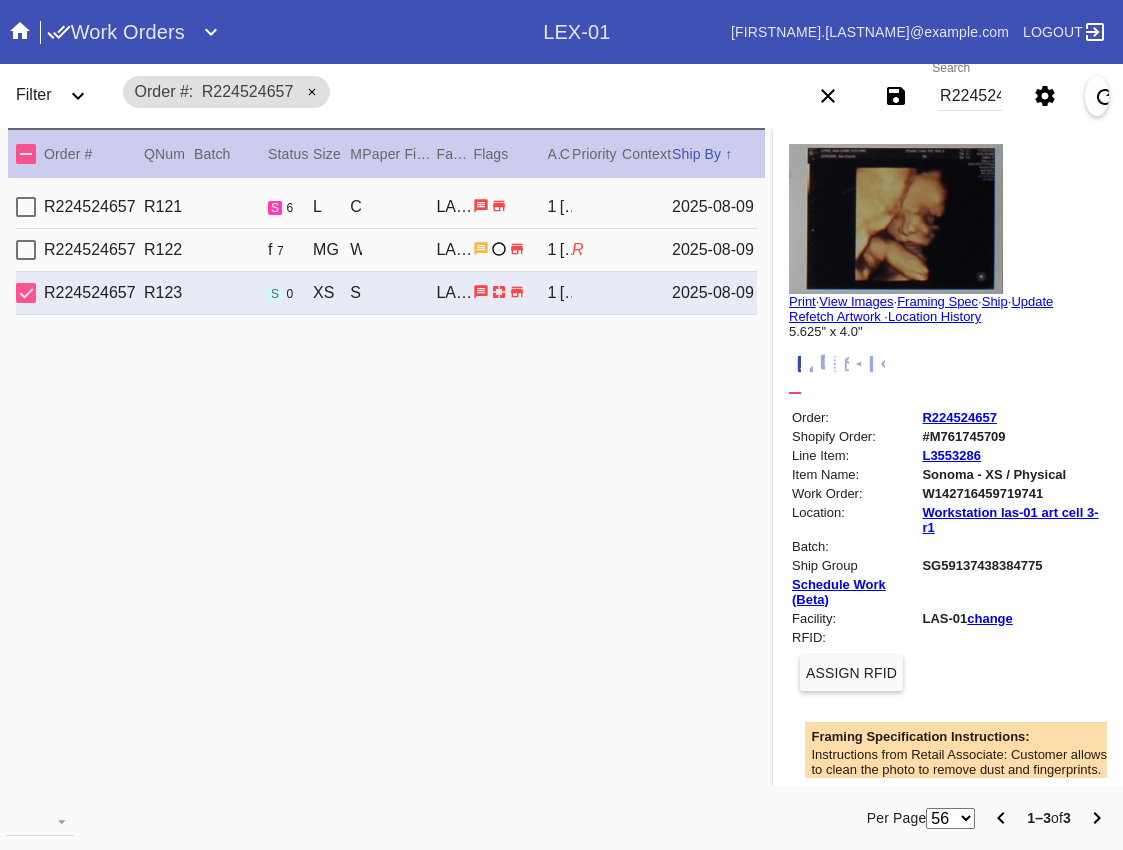 click on "R224524657 R122 f   7 MG Walnut (Wide) / No Mat LAS-01 1 [FIRST] [LAST]
R
[DATE]" at bounding box center [386, 250] 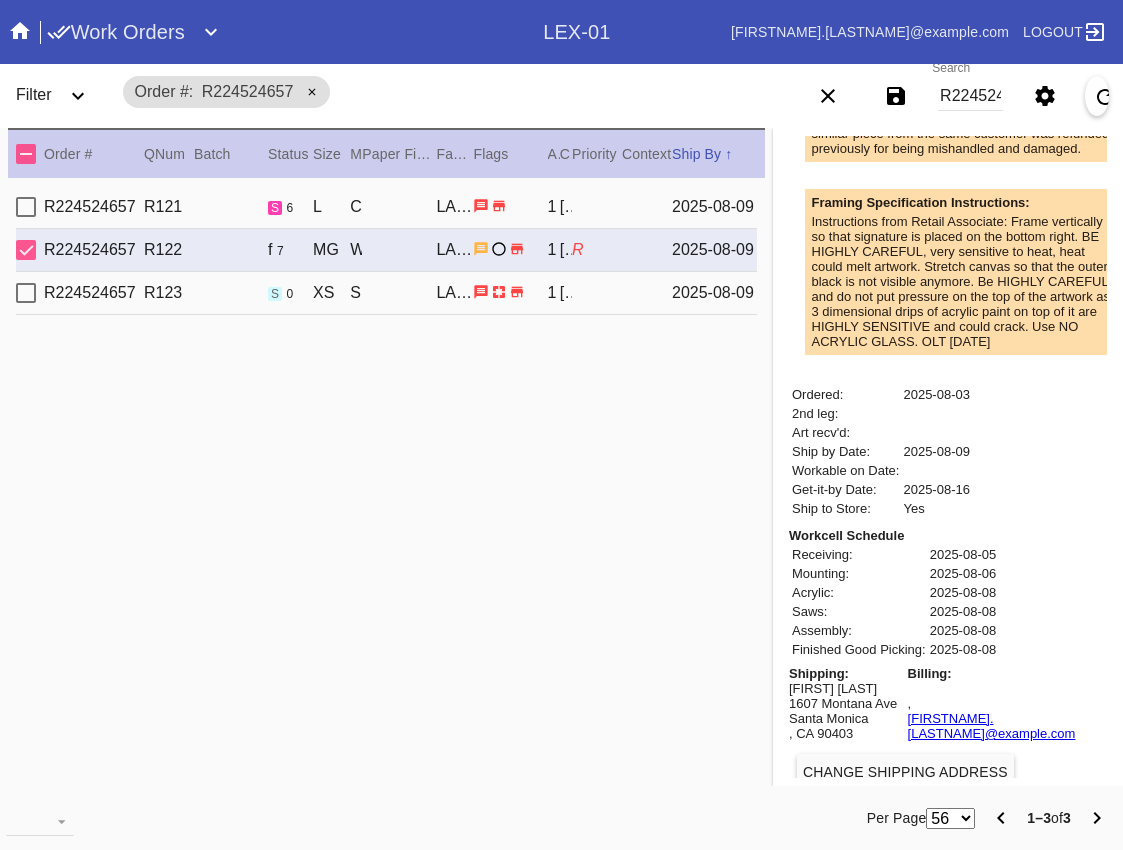 scroll, scrollTop: 708, scrollLeft: 0, axis: vertical 